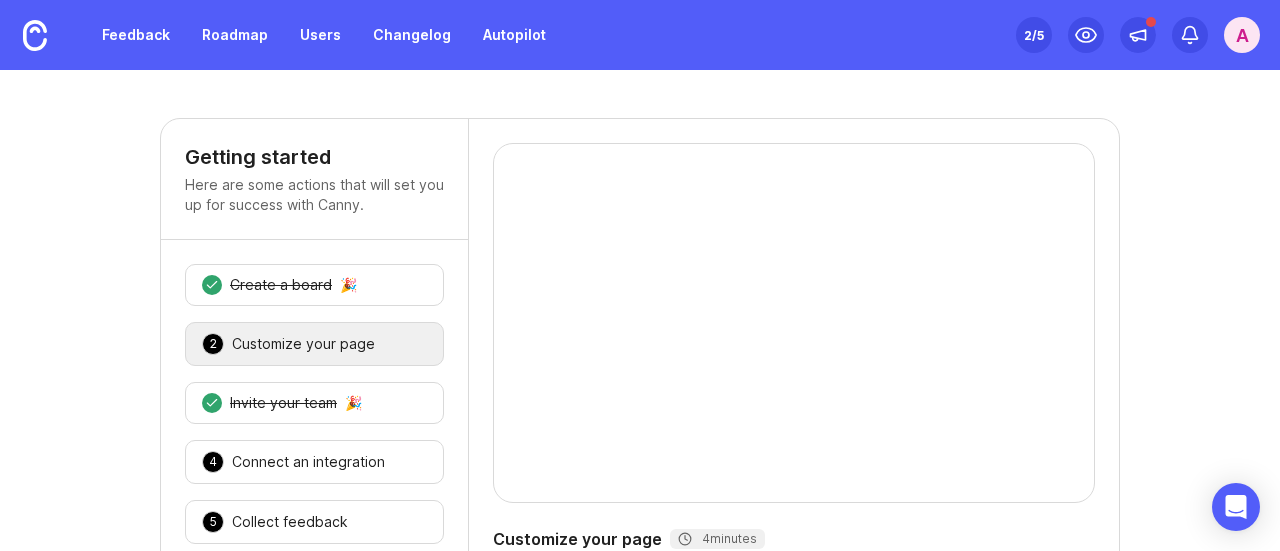 scroll, scrollTop: 0, scrollLeft: 0, axis: both 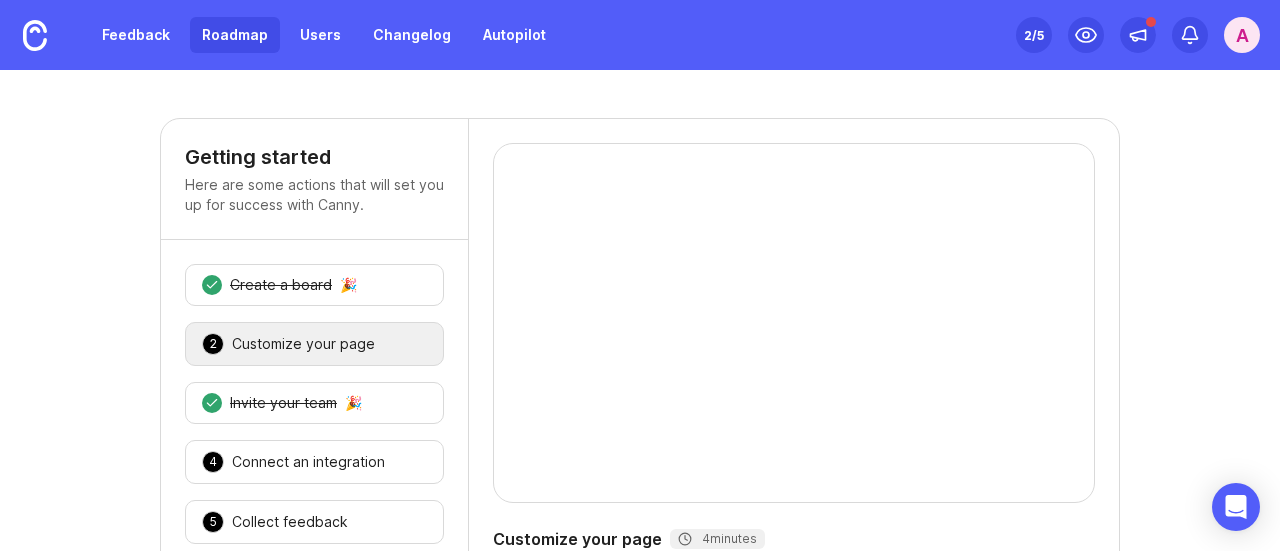 click on "Roadmap" at bounding box center (235, 35) 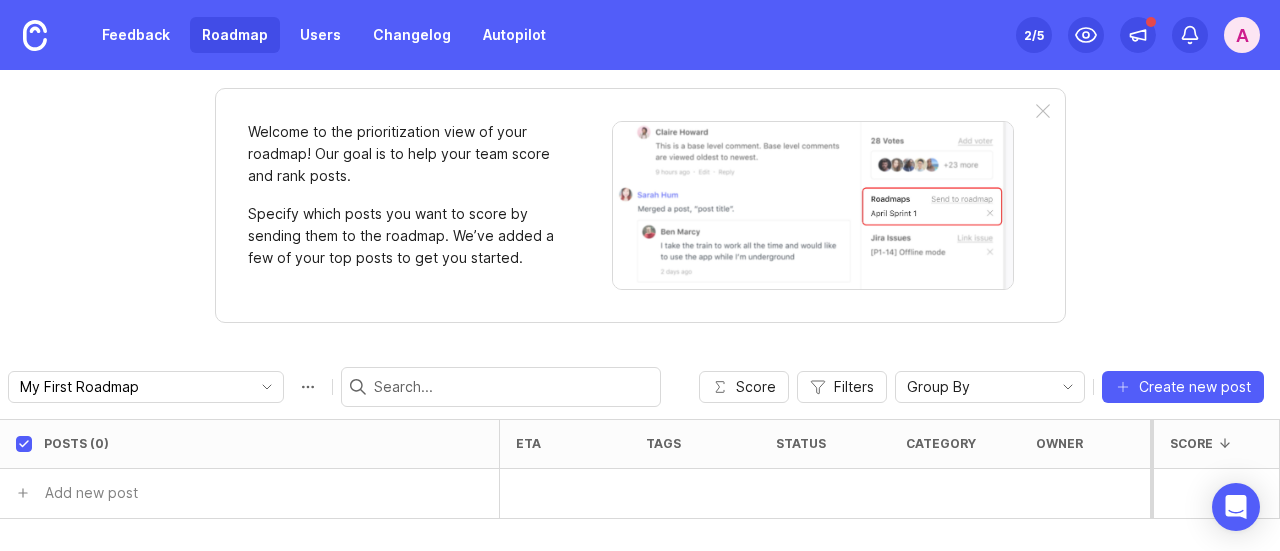 scroll, scrollTop: 0, scrollLeft: 0, axis: both 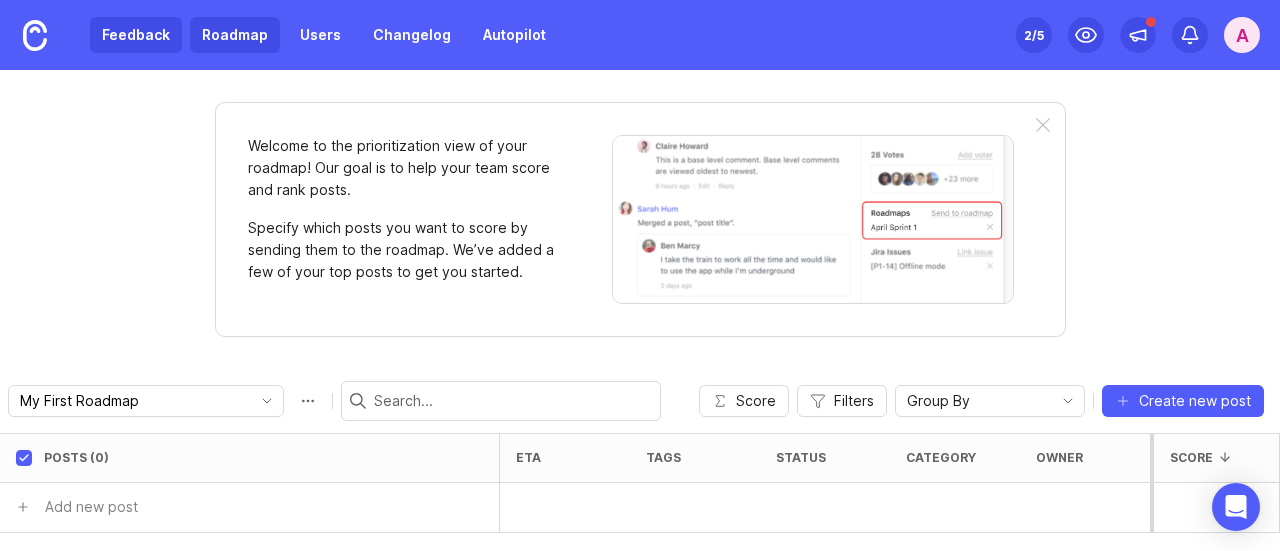 click on "Feedback" at bounding box center (136, 35) 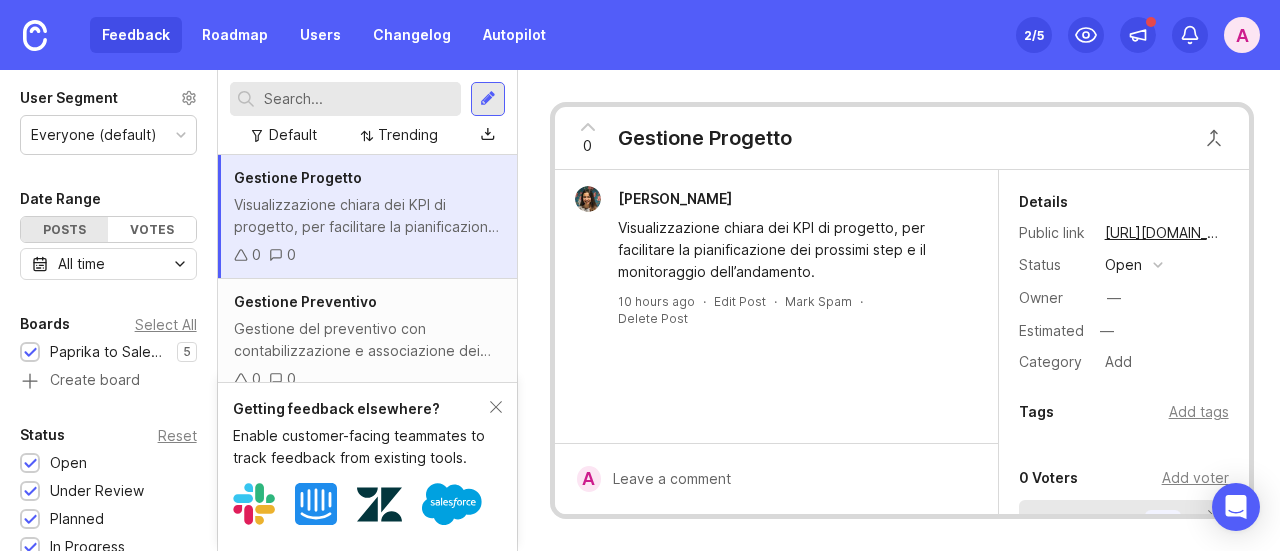 scroll, scrollTop: 100, scrollLeft: 0, axis: vertical 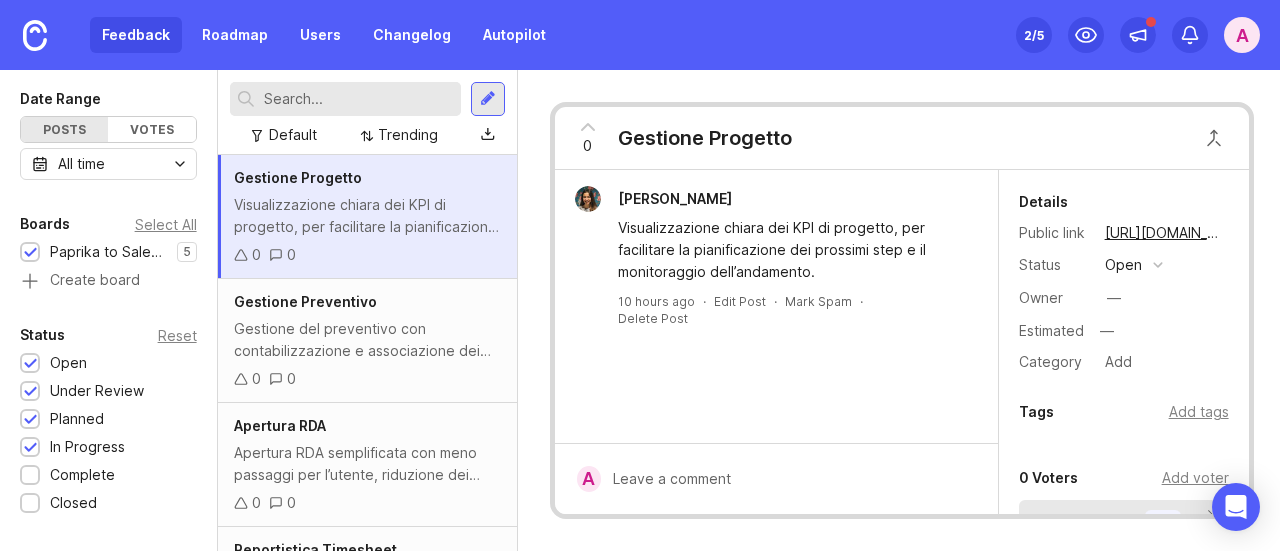 click on "Ilaria Palmisano Visualizzazione chiara dei KPI di progetto, per facilitare la pianificazione dei prossimi step e il monitoraggio dell’andamento. 10 hours ago · Edit Post · Mark Spam · Delete Post" at bounding box center [776, 306] 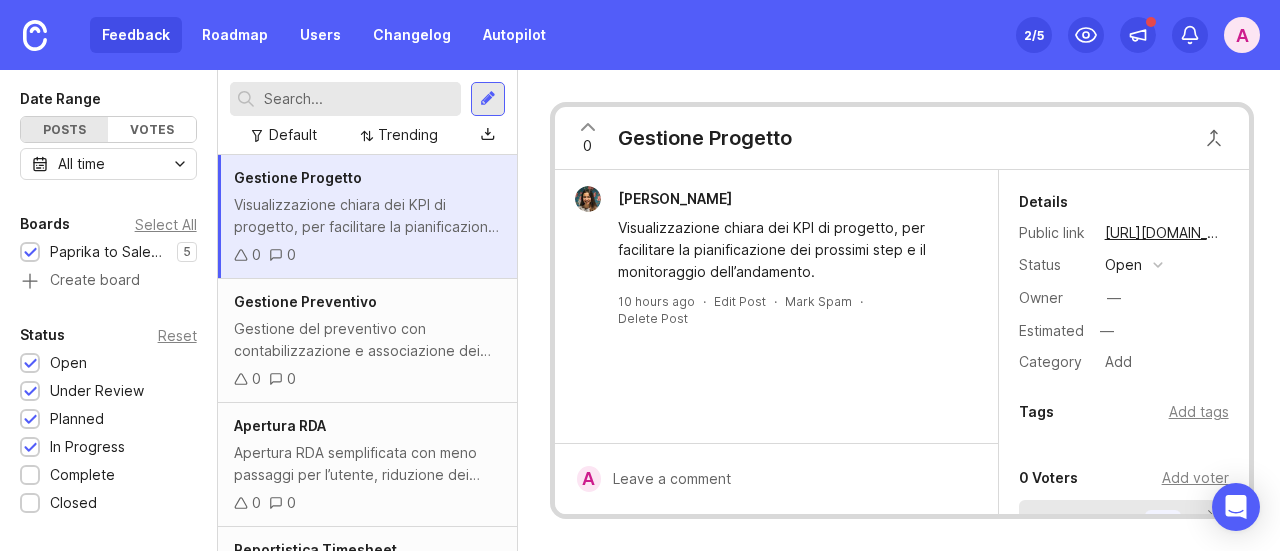 click on "0" at bounding box center [588, 138] 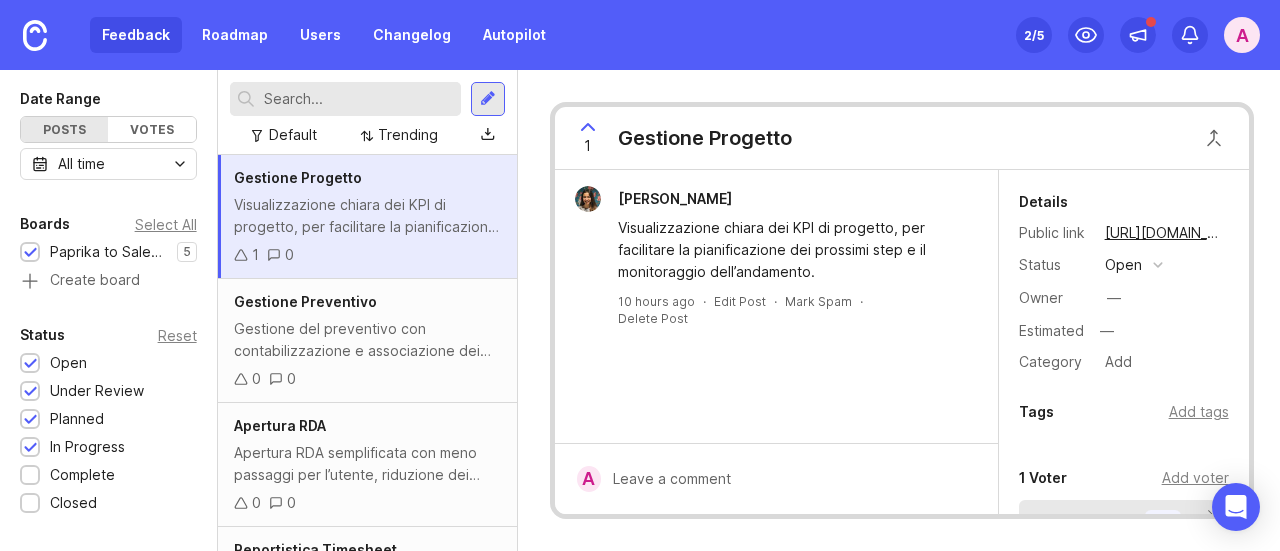 scroll, scrollTop: 100, scrollLeft: 0, axis: vertical 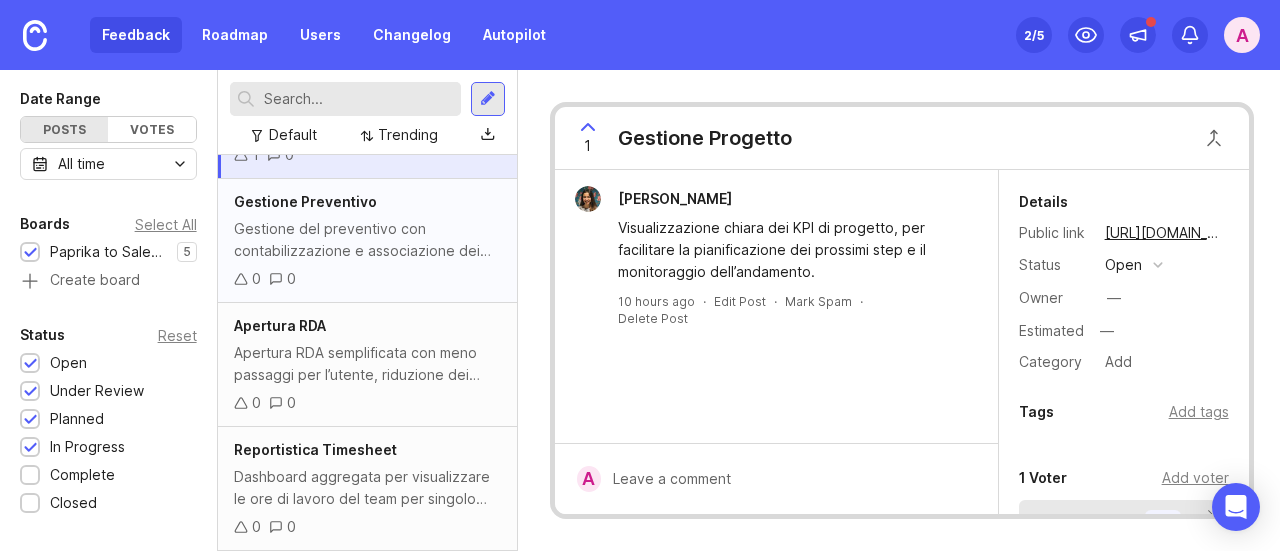 click on "Gestione del preventivo con contabilizzazione e associazione dei costi facilitata" at bounding box center (367, 240) 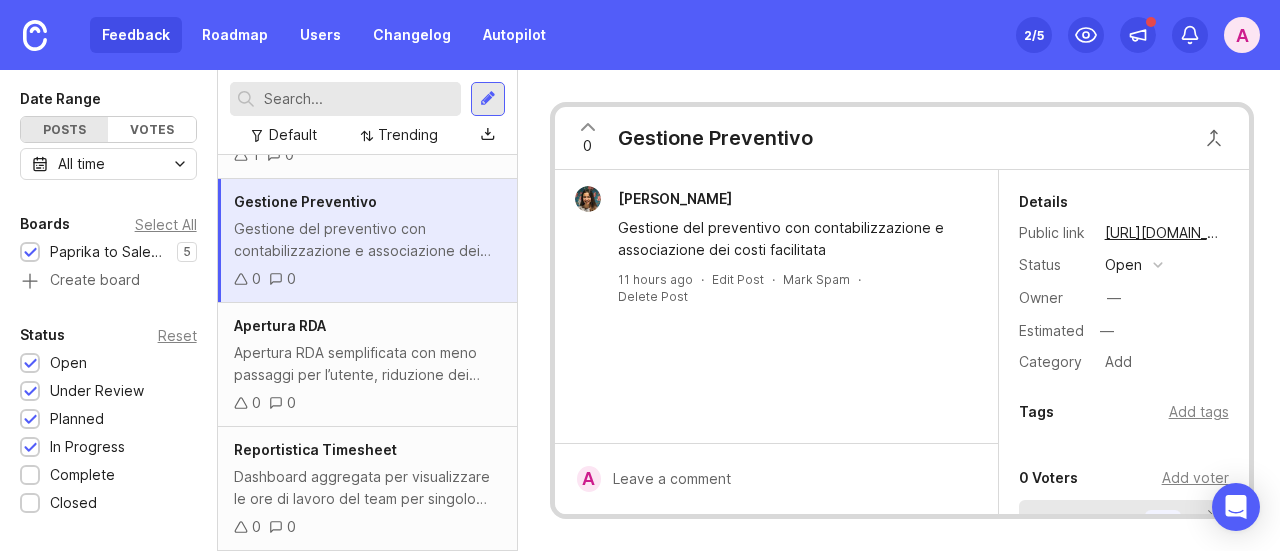 click 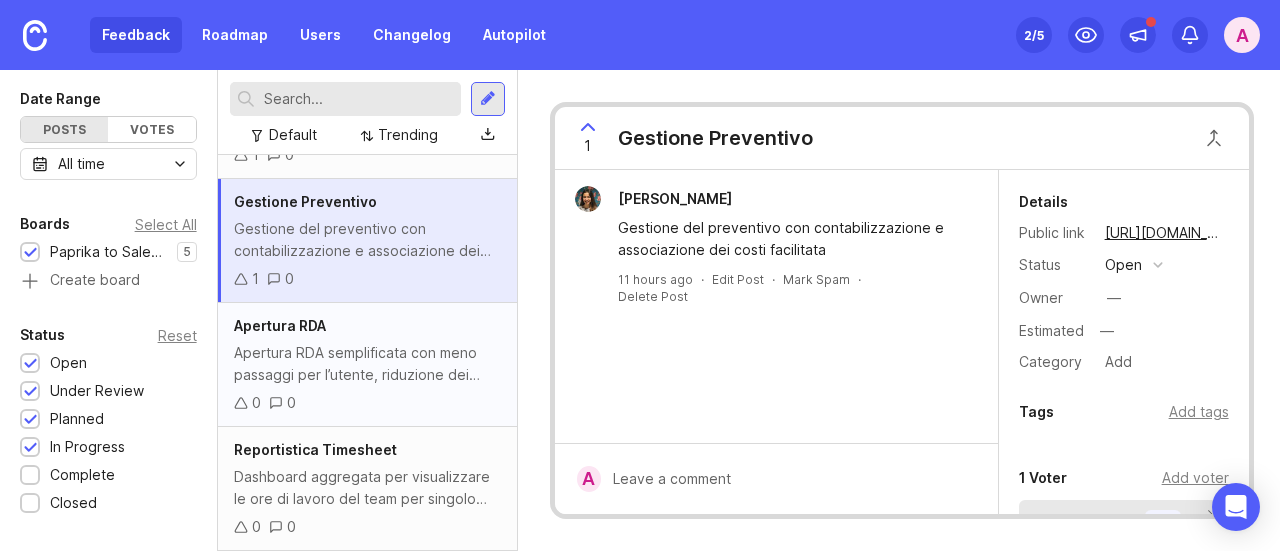 click on "Apertura RDA semplificata con meno passaggi per l’utente, riduzione dei back and forth sull’allocazione costi e alert per approvazione." at bounding box center [367, 364] 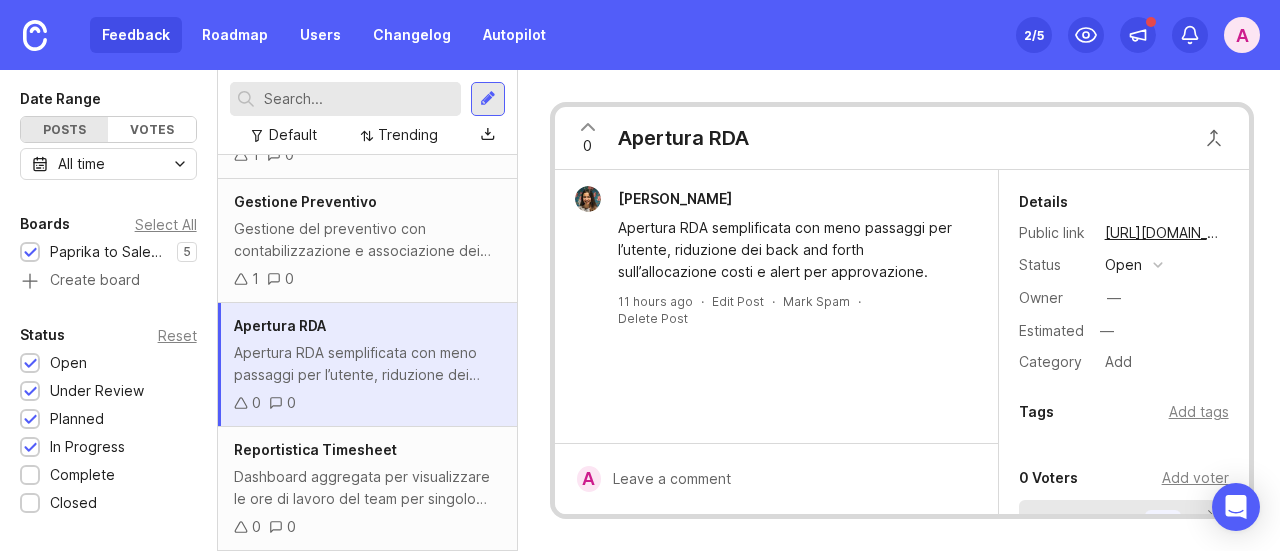 click on "0" at bounding box center [587, 146] 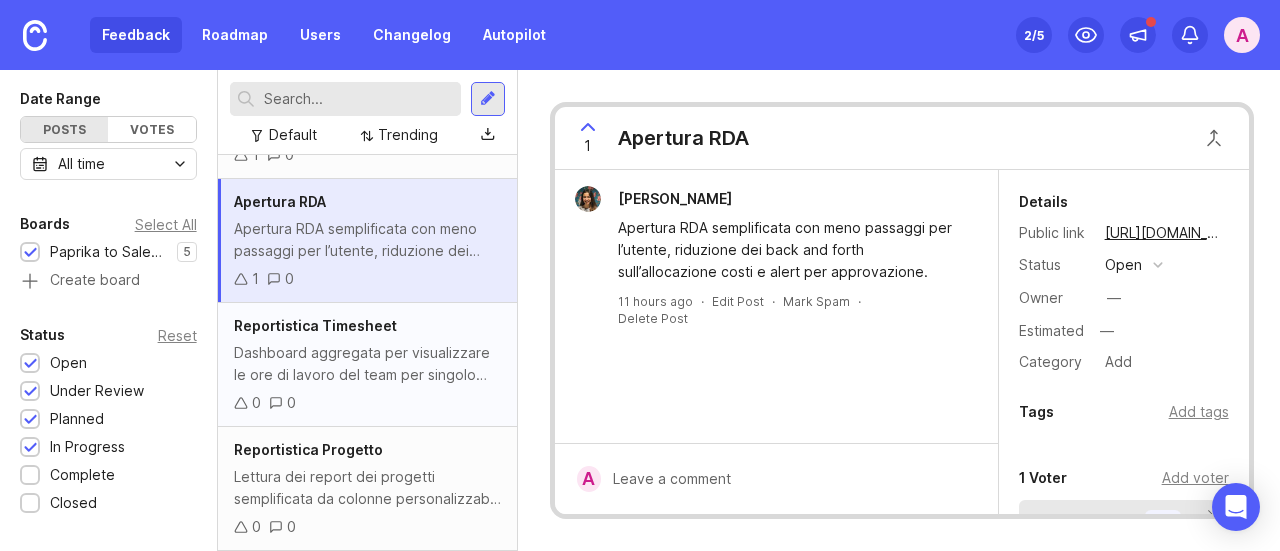 scroll, scrollTop: 237, scrollLeft: 0, axis: vertical 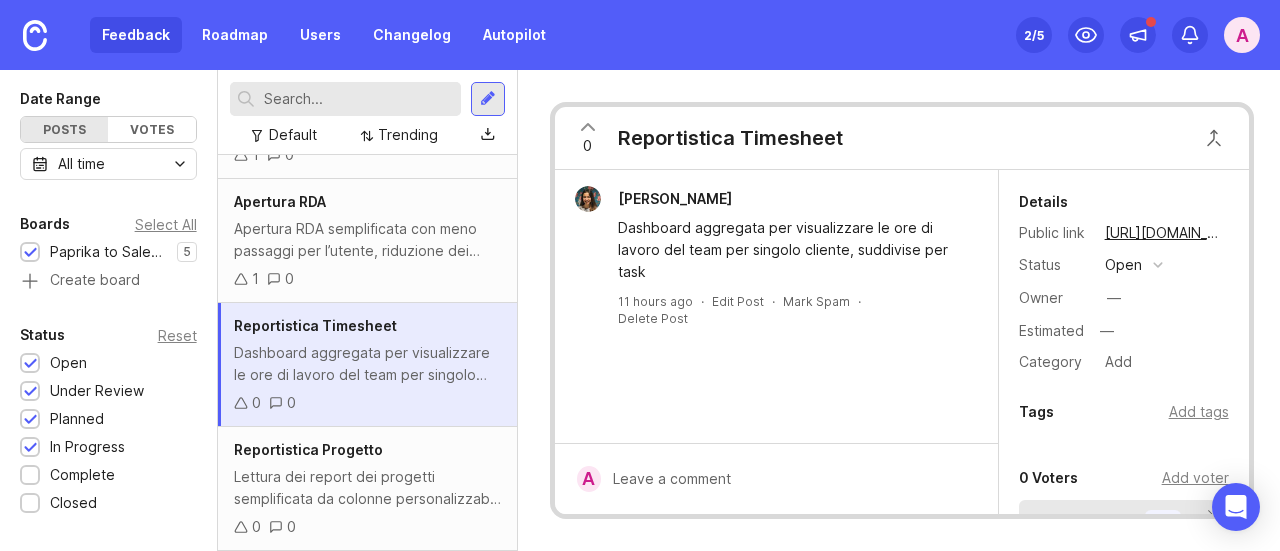 click on "0" at bounding box center [587, 146] 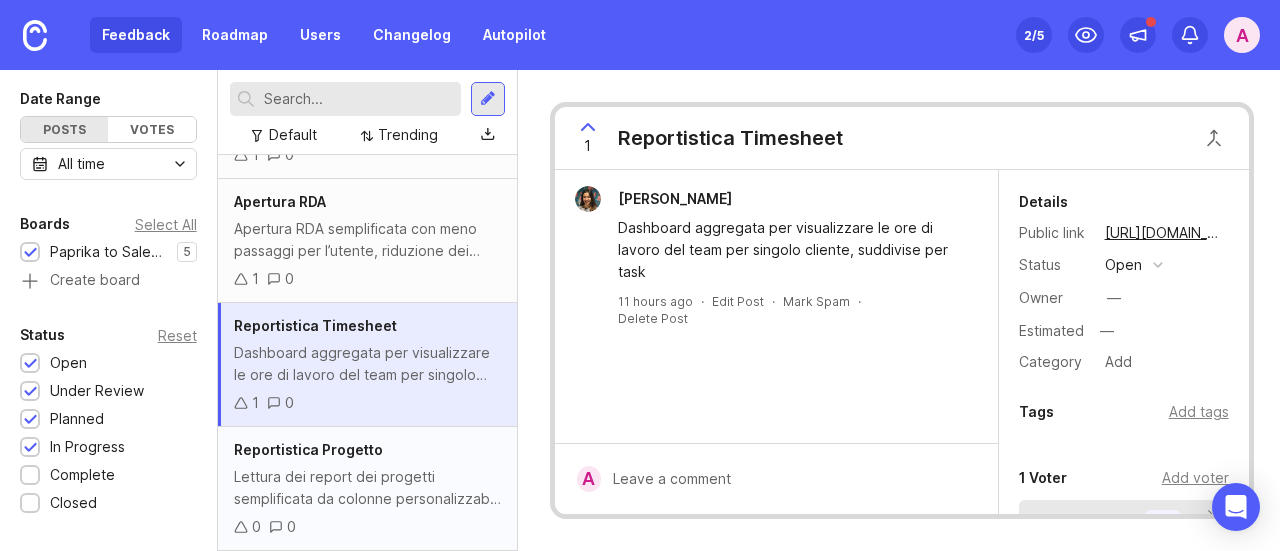 click on "Reportistica Progetto" at bounding box center (367, 450) 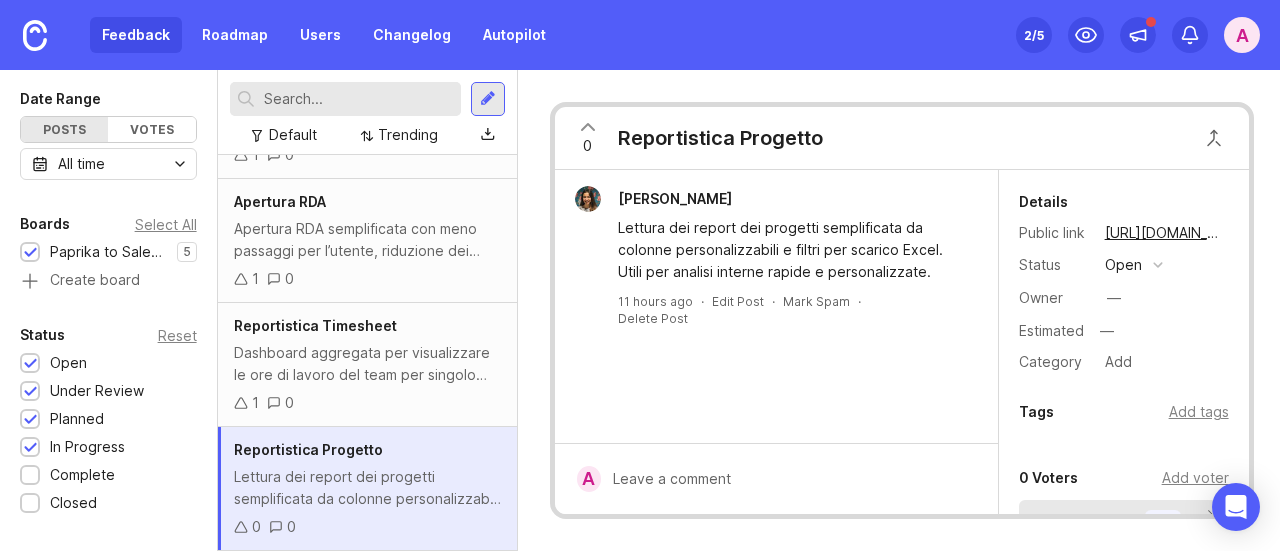 click on "0" at bounding box center (587, 146) 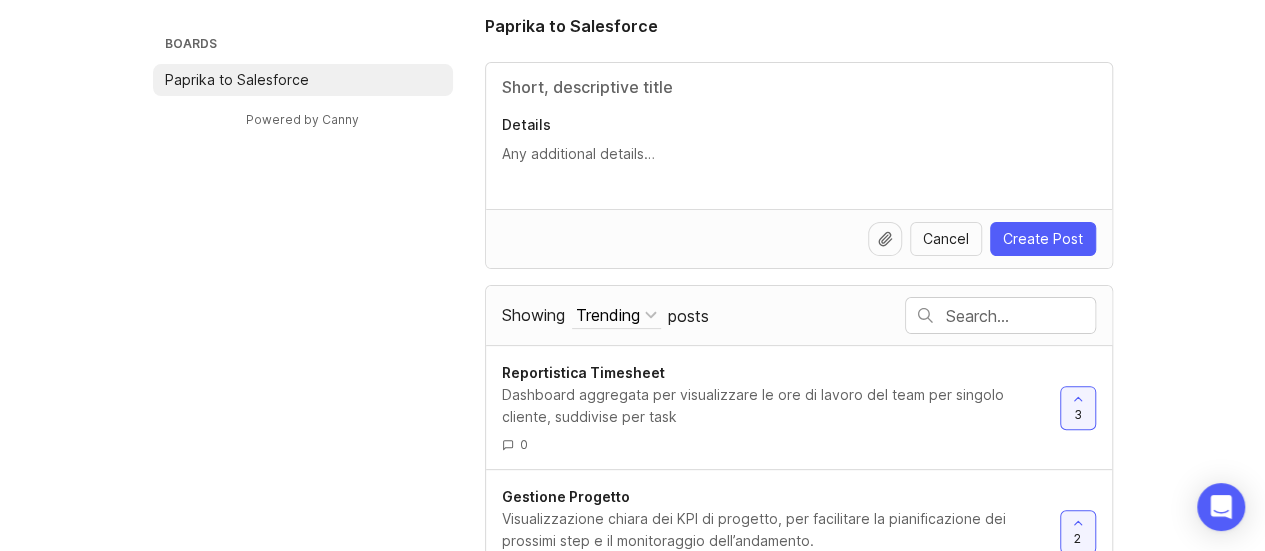 scroll, scrollTop: 0, scrollLeft: 0, axis: both 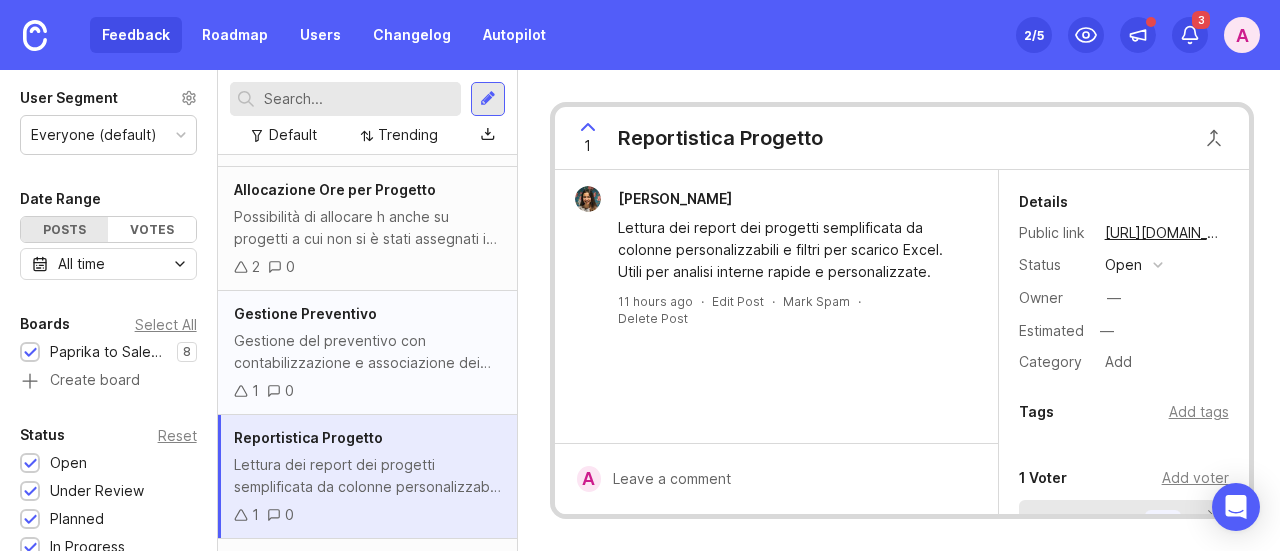 click on "Gestione del preventivo con contabilizzazione e associazione dei costi facilitata" at bounding box center (367, 352) 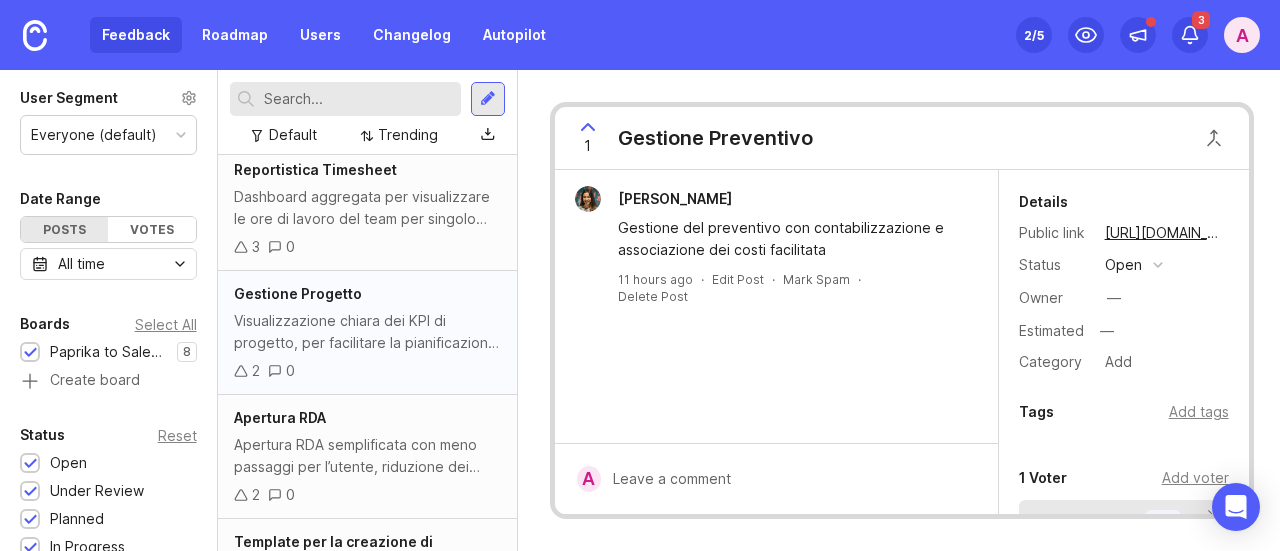 scroll, scrollTop: 6, scrollLeft: 0, axis: vertical 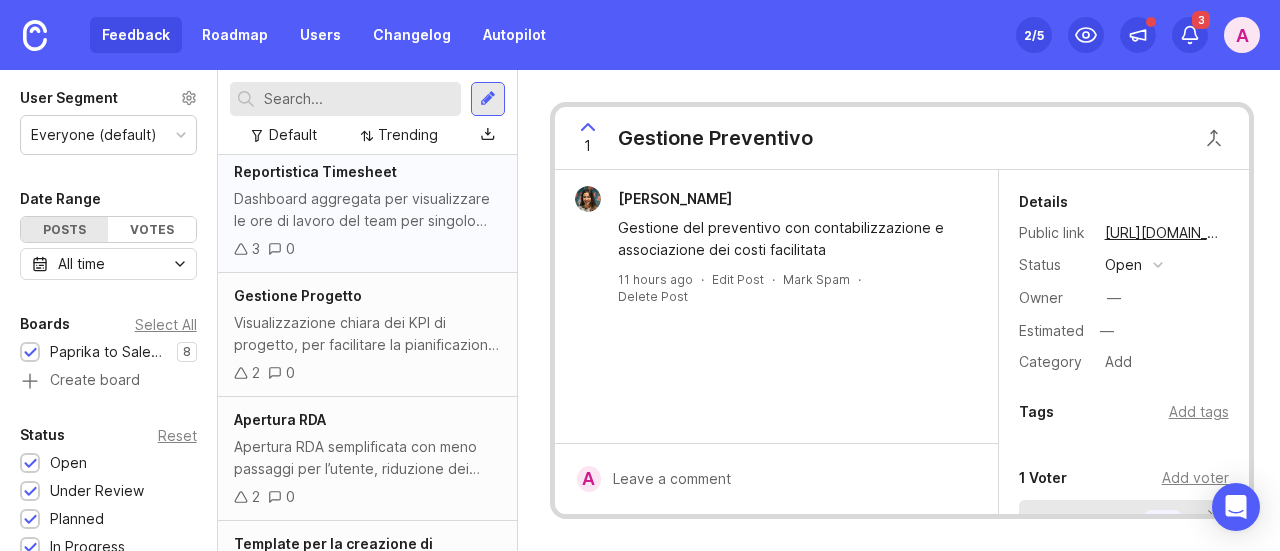click on "Dashboard aggregata per visualizzare le ore di lavoro del team per singolo cliente, suddivise per task" at bounding box center [367, 210] 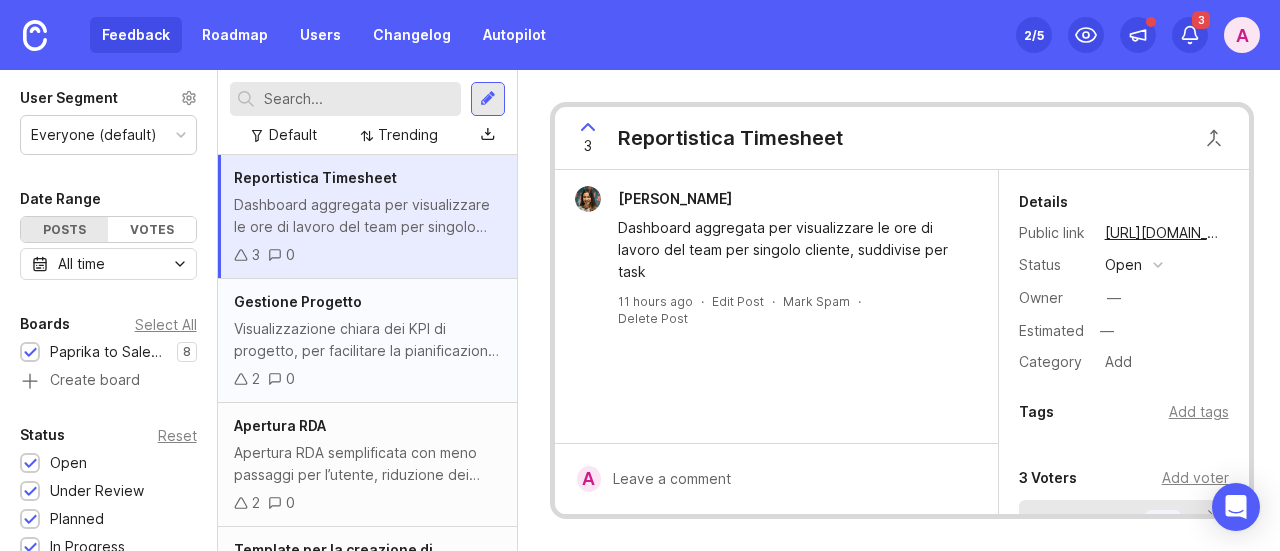 click on "Gestione Progetto" at bounding box center [367, 302] 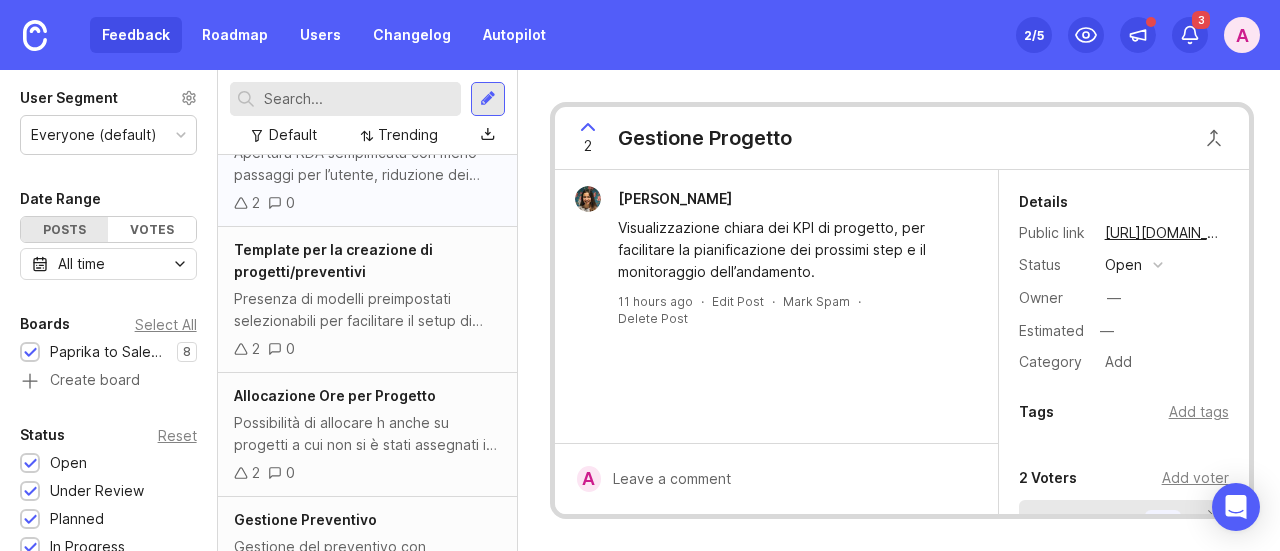 click on "Apertura RDA semplificata con meno passaggi per l’utente, riduzione dei back and forth sull’allocazione costi e alert per approvazione." at bounding box center (367, 164) 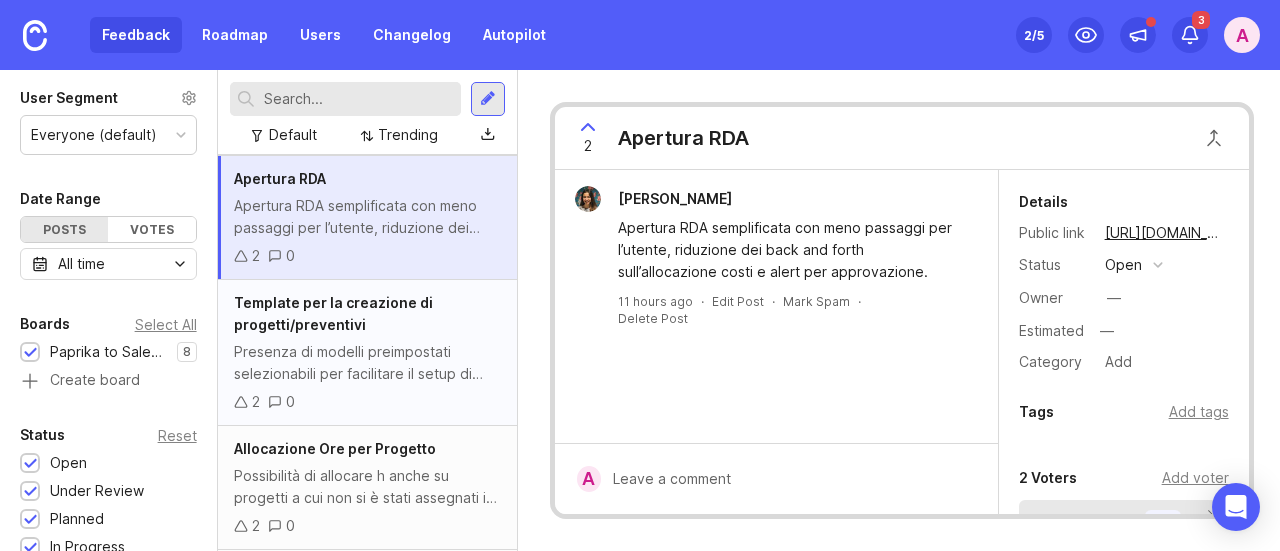 click on "Template per la creazione di progetti/preventivi" at bounding box center [367, 314] 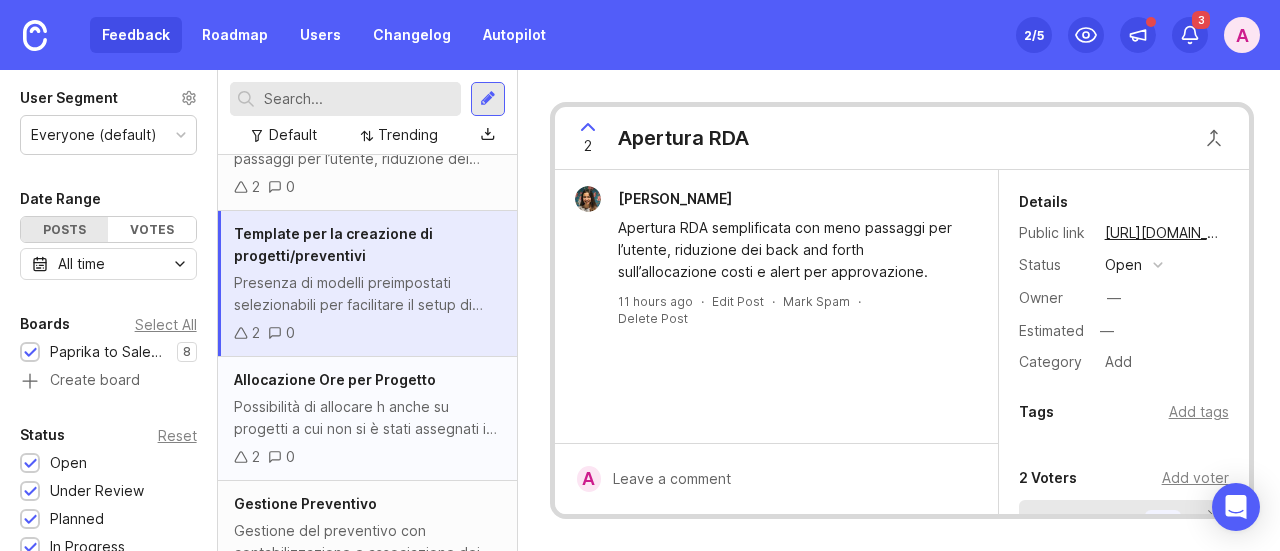 scroll, scrollTop: 347, scrollLeft: 0, axis: vertical 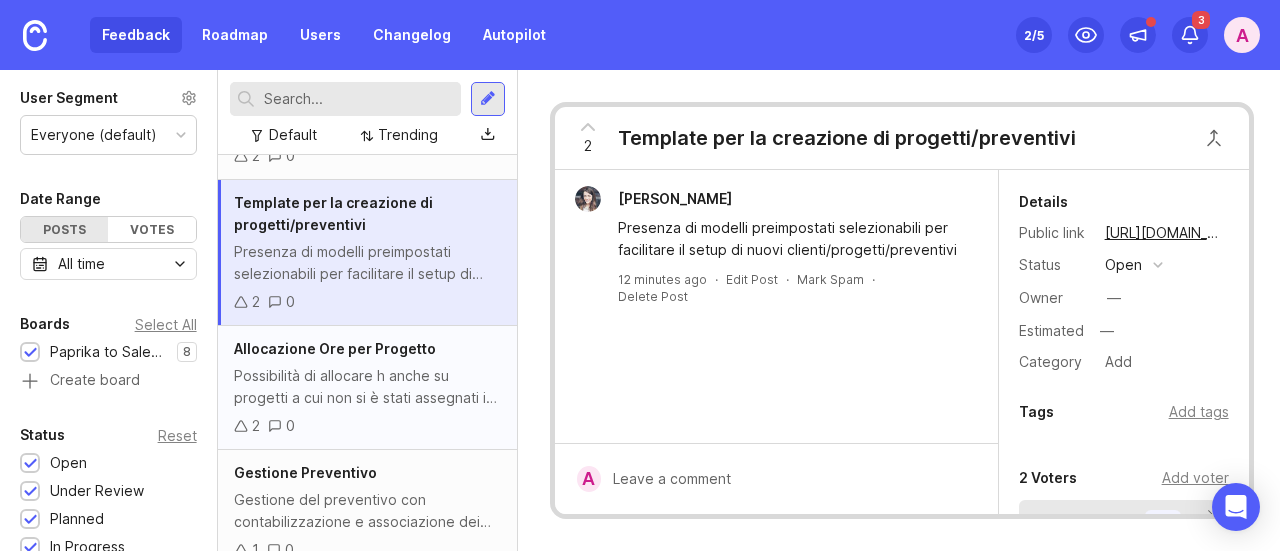 click on "Possibilità di allocare h anche su progetti a cui non si è stati assegnati in fase di creazione del progetto. Fondamentale per persone che danno supporto occasionale (es. Ops) o solo in alcune fasi del progetto (es. setup iniziale)" at bounding box center (367, 387) 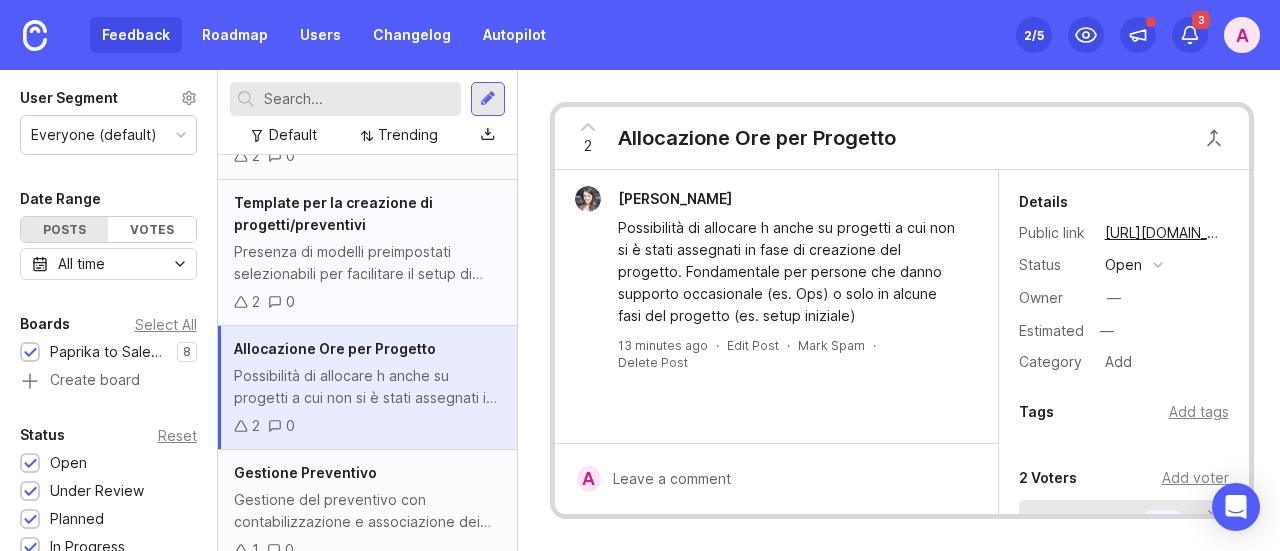 click on "Template per la creazione di progetti/preventivi" at bounding box center (367, 214) 